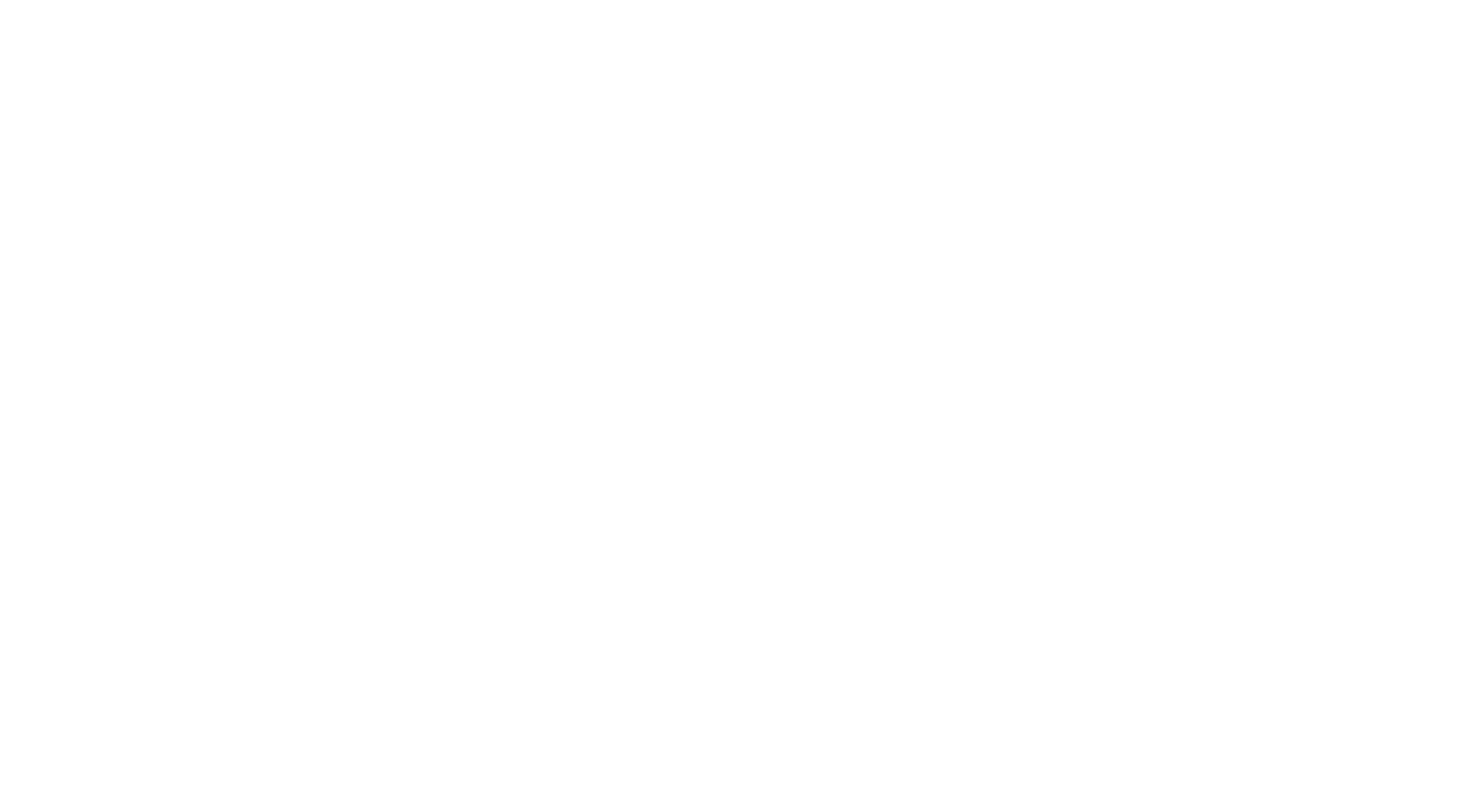 scroll, scrollTop: 0, scrollLeft: 0, axis: both 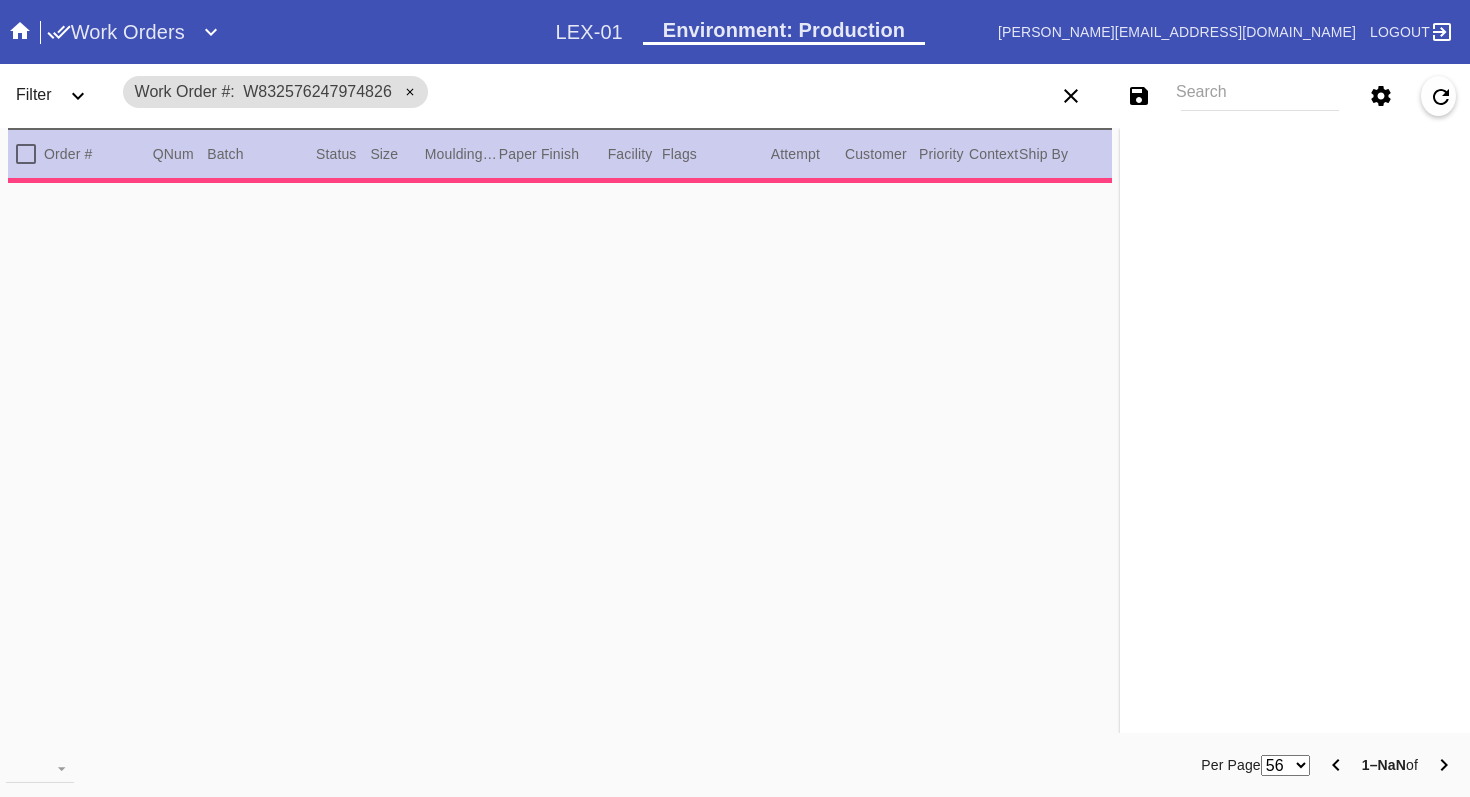 type on "1.5" 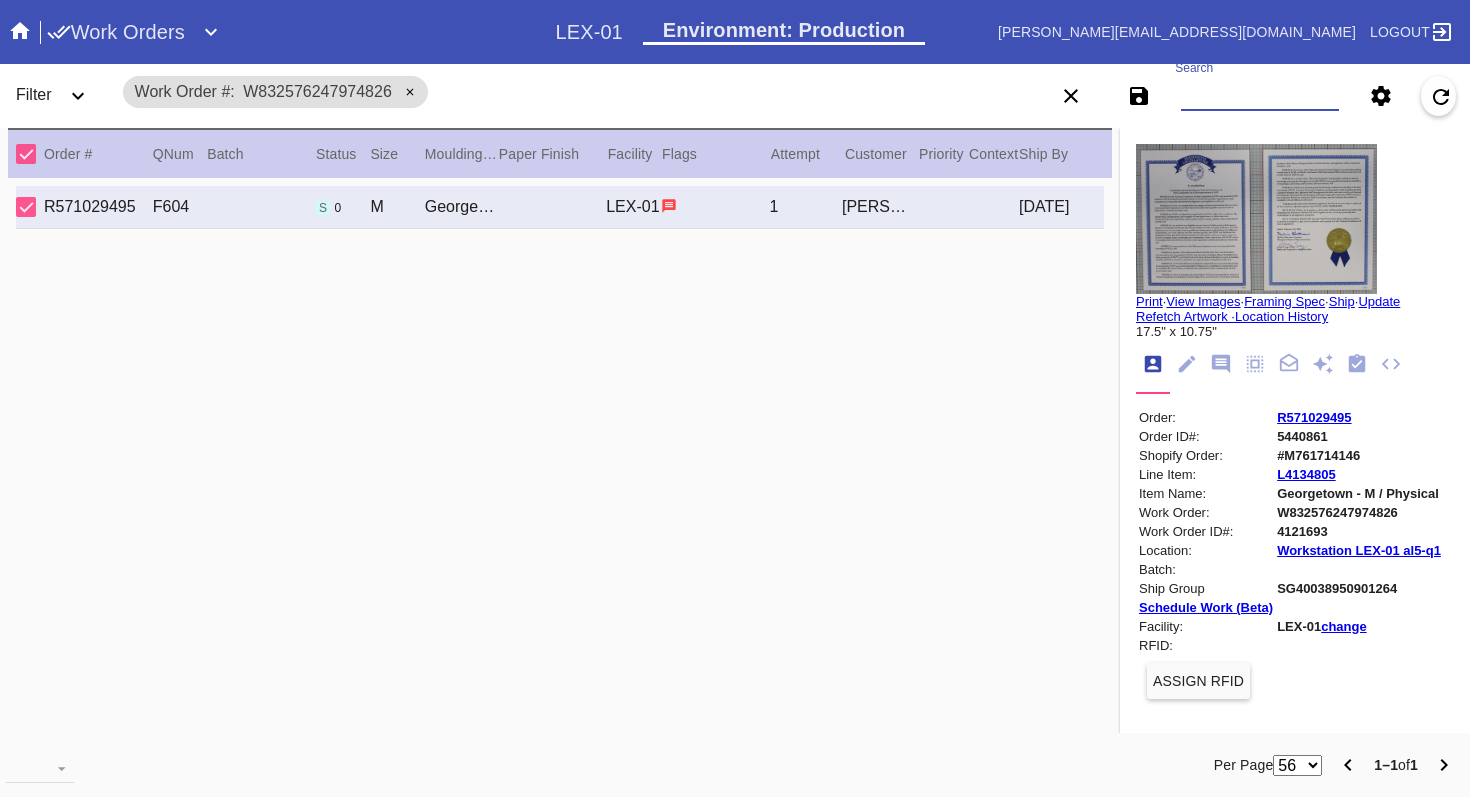 paste on "R571029495" 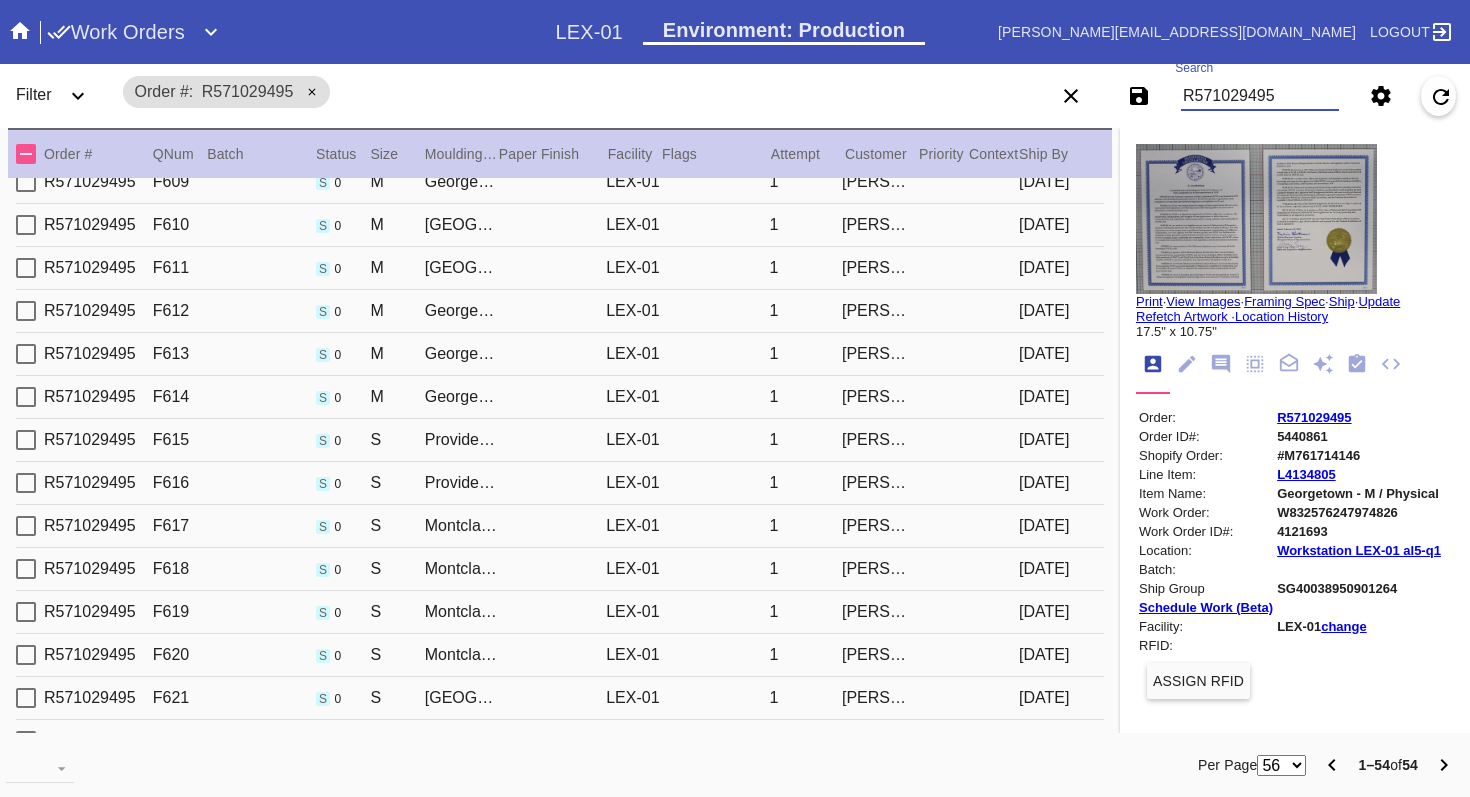 scroll, scrollTop: 1831, scrollLeft: 0, axis: vertical 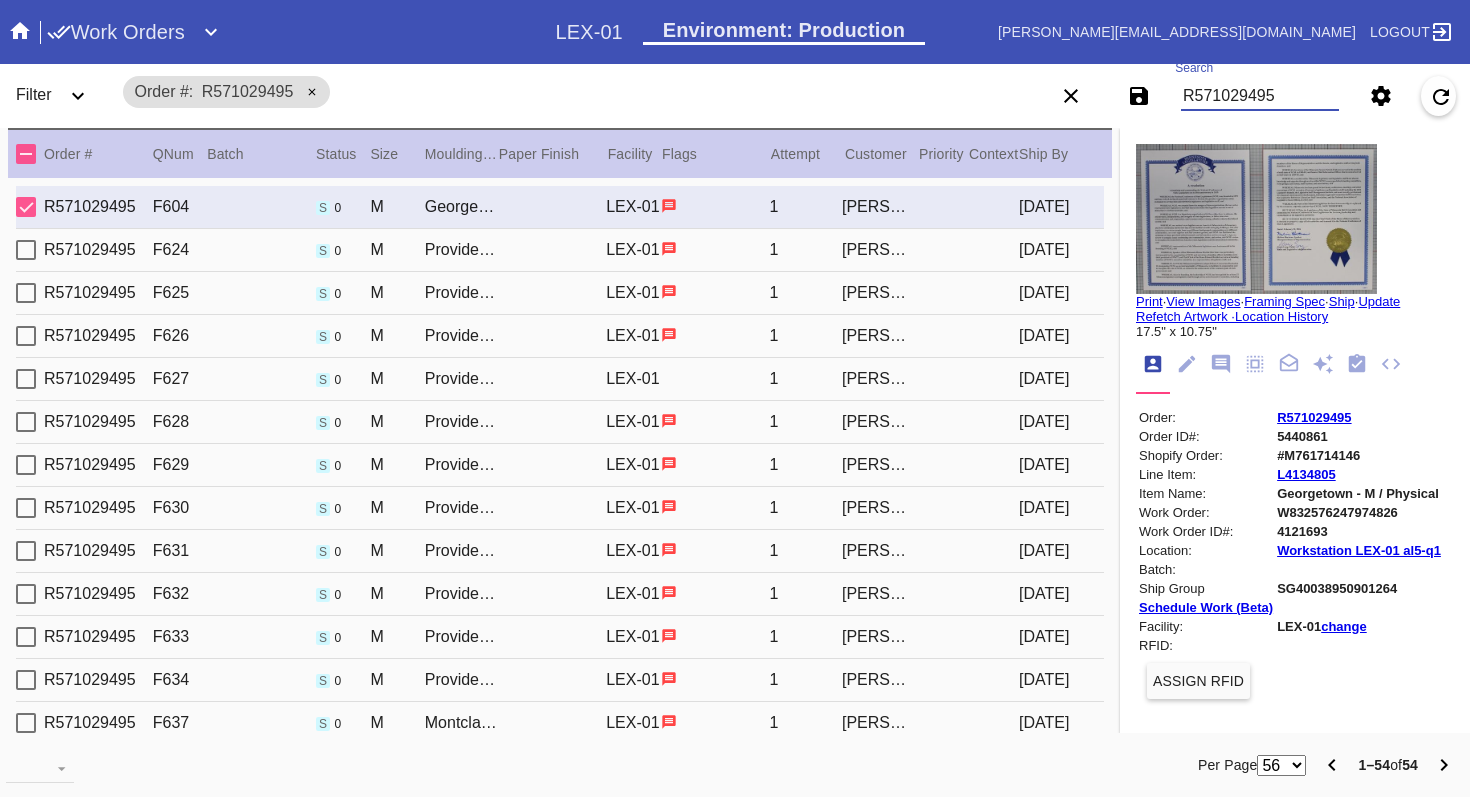 type on "R571029495" 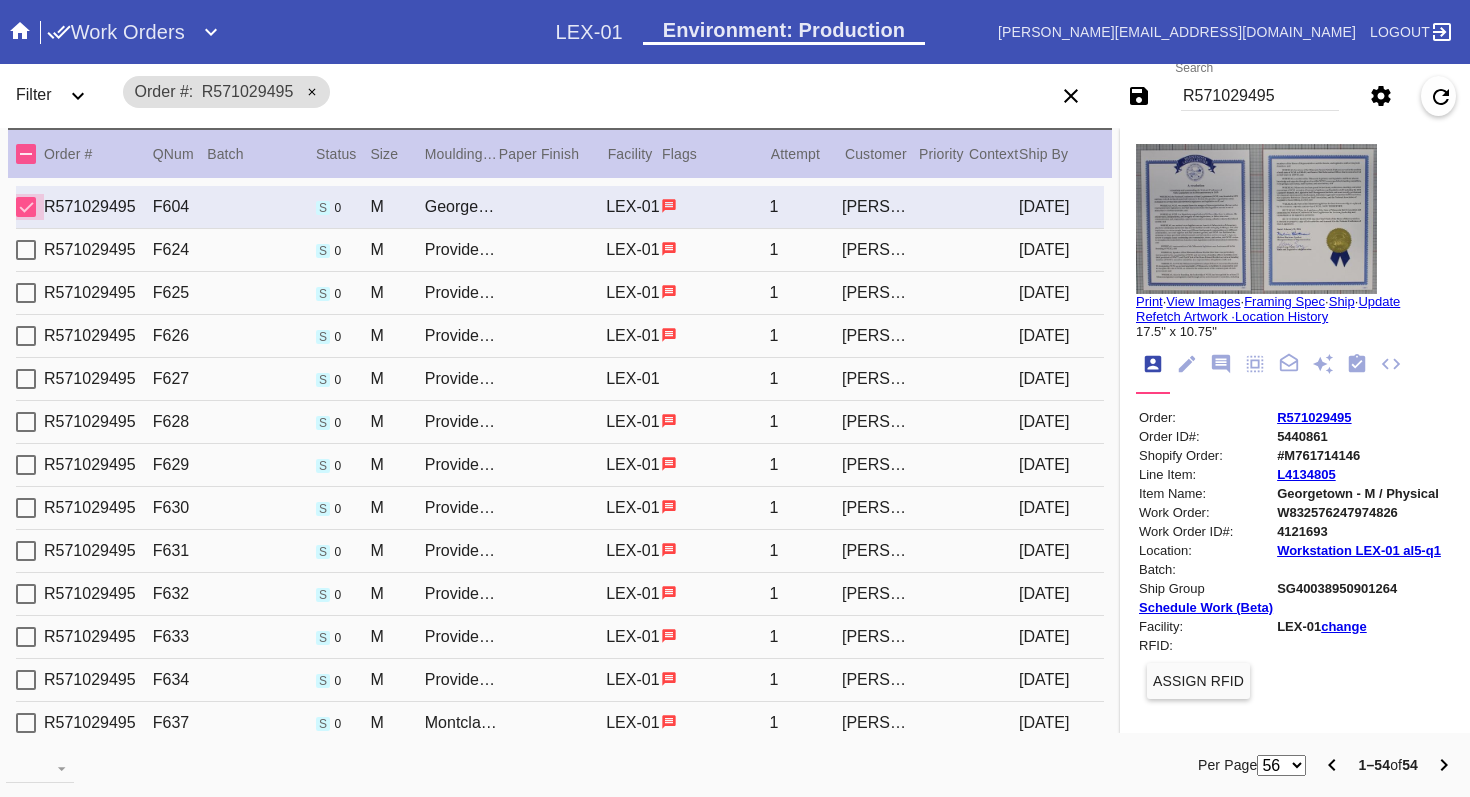 click at bounding box center [26, 207] 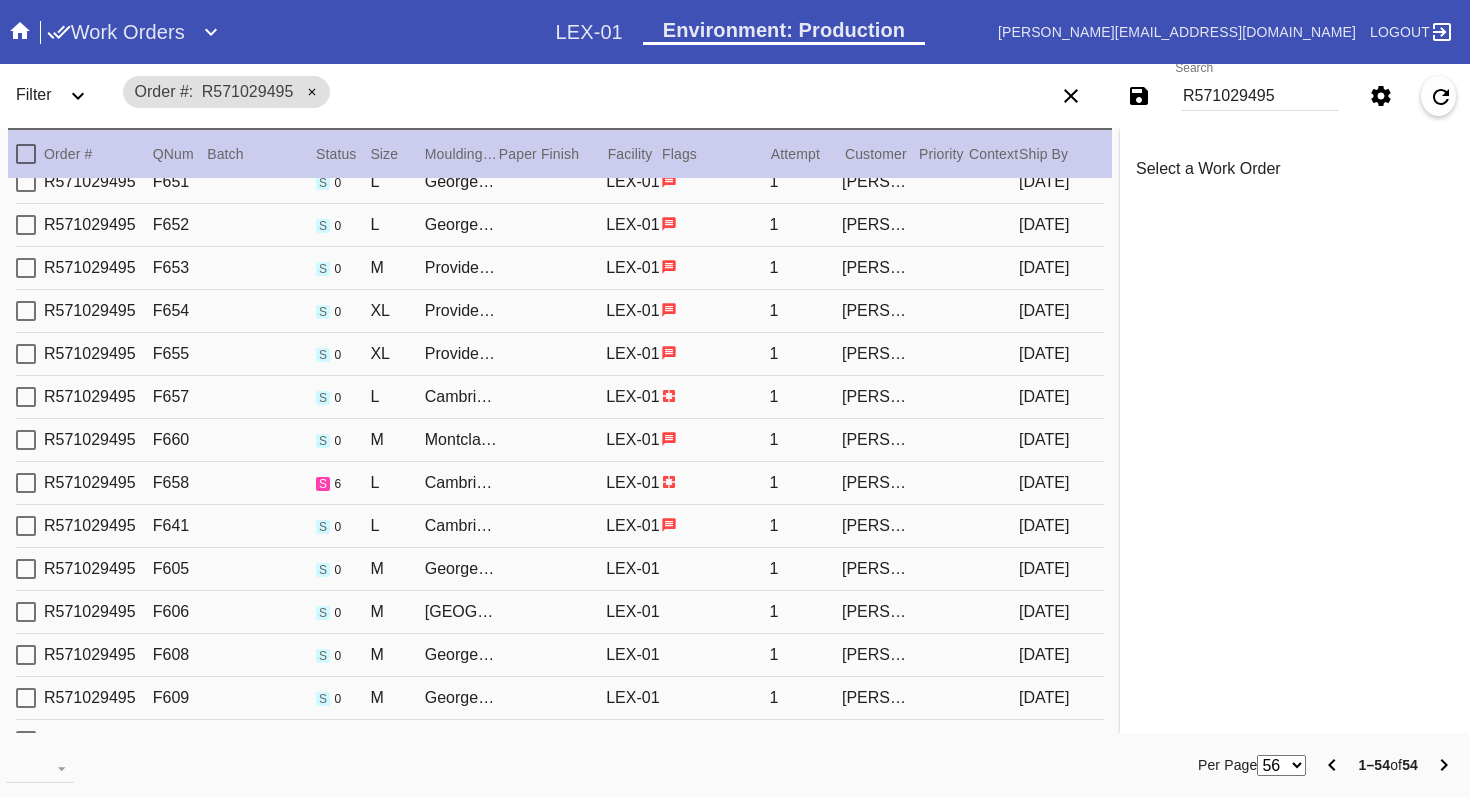 scroll, scrollTop: 1003, scrollLeft: 0, axis: vertical 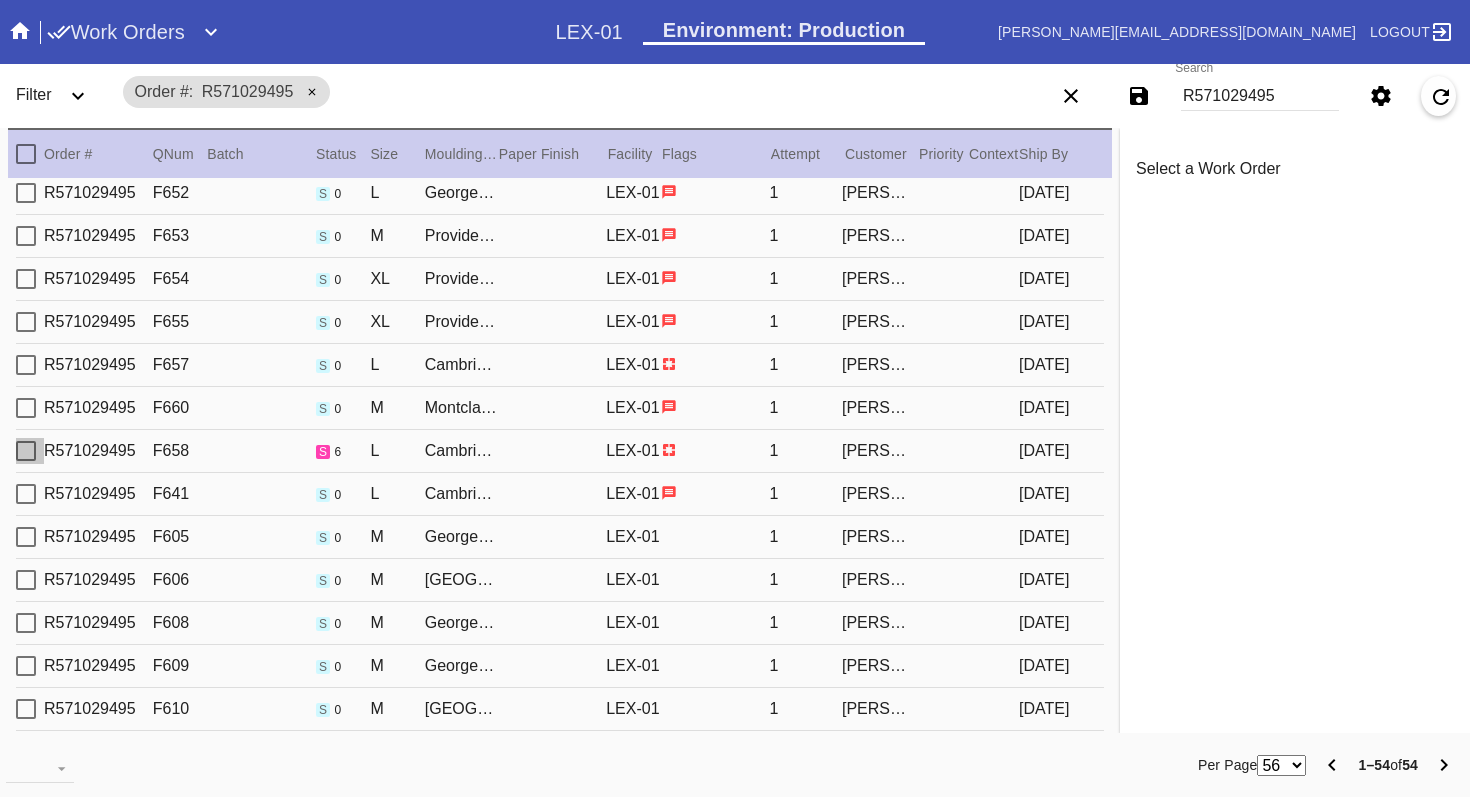 click at bounding box center (26, 451) 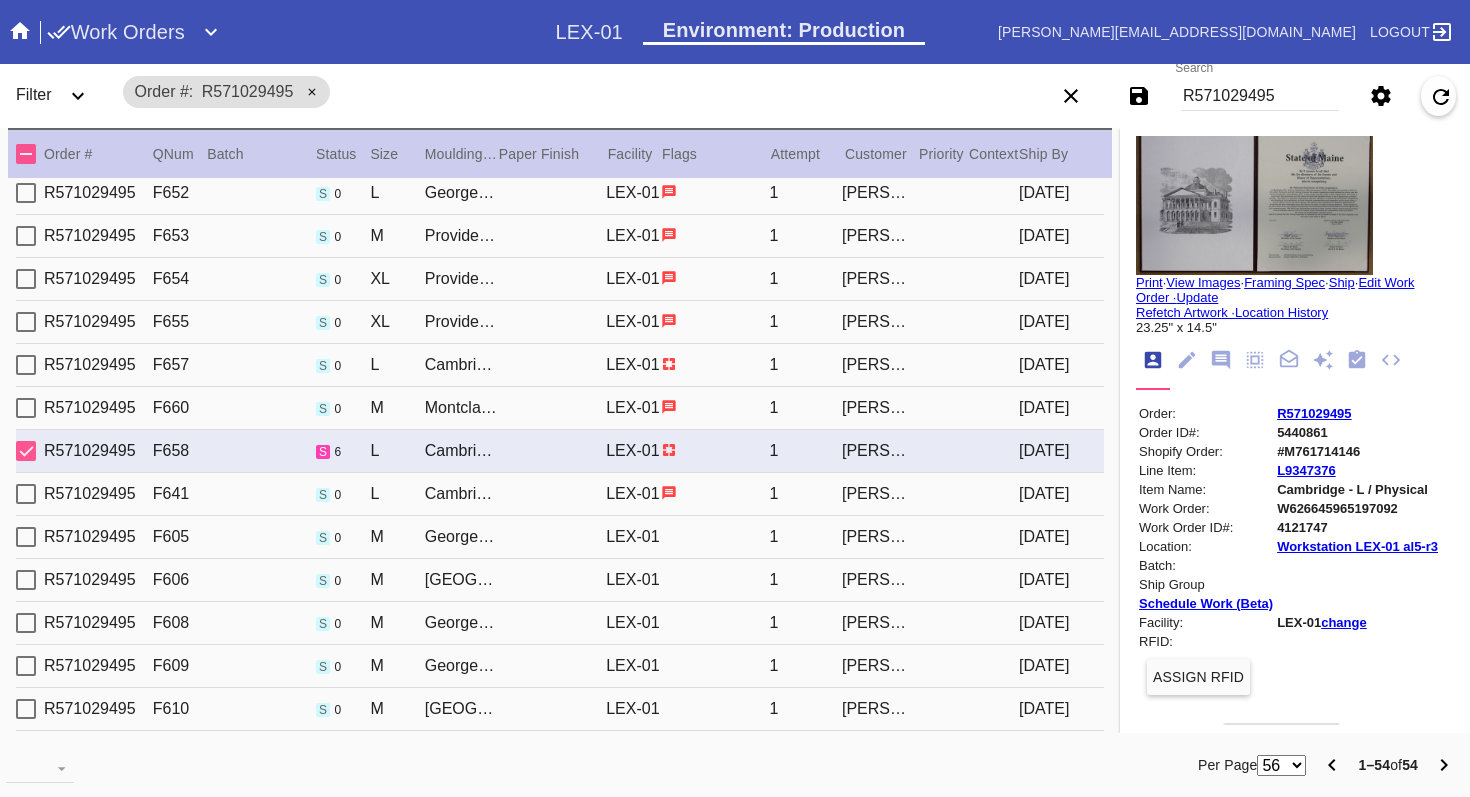 scroll, scrollTop: 0, scrollLeft: 0, axis: both 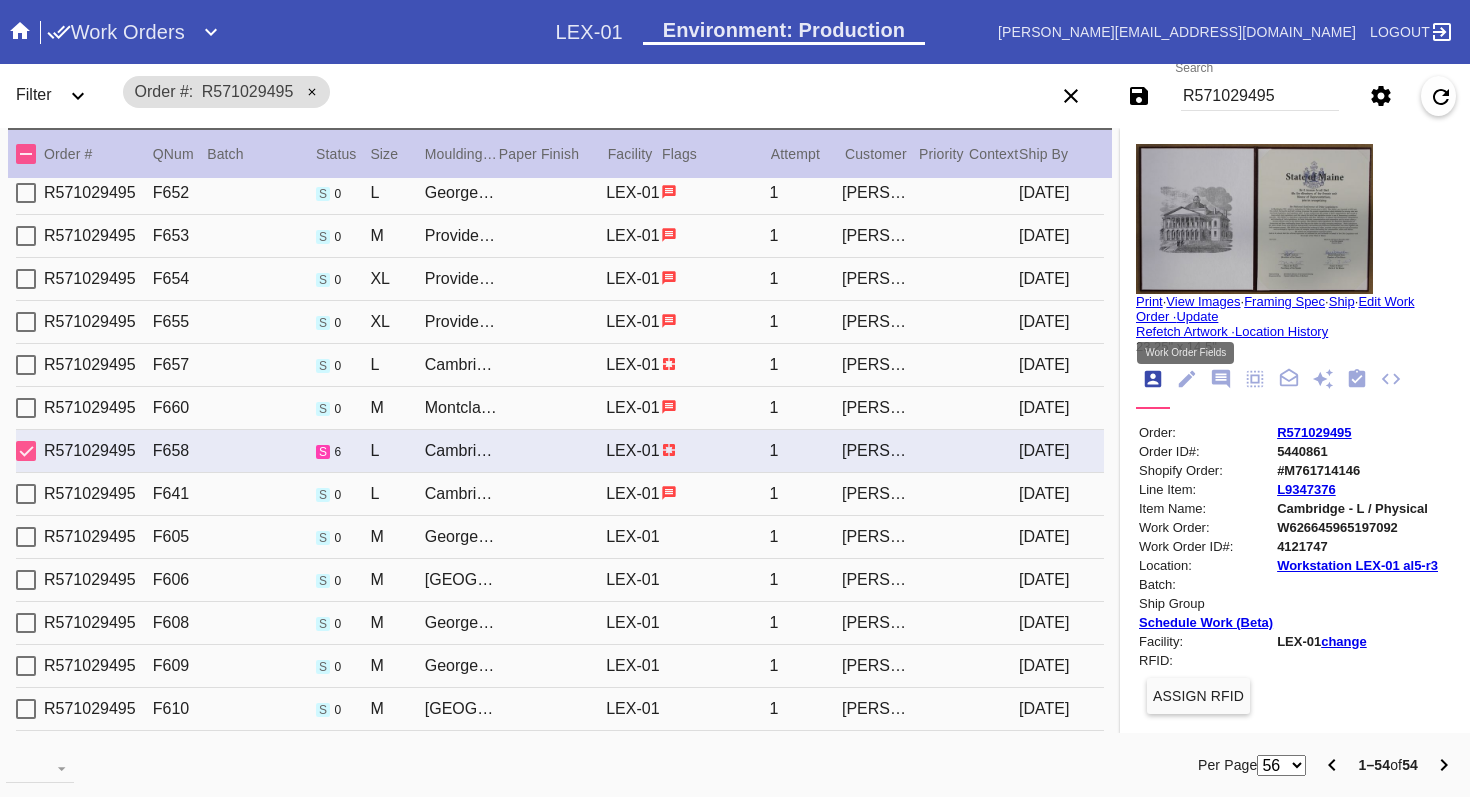 click 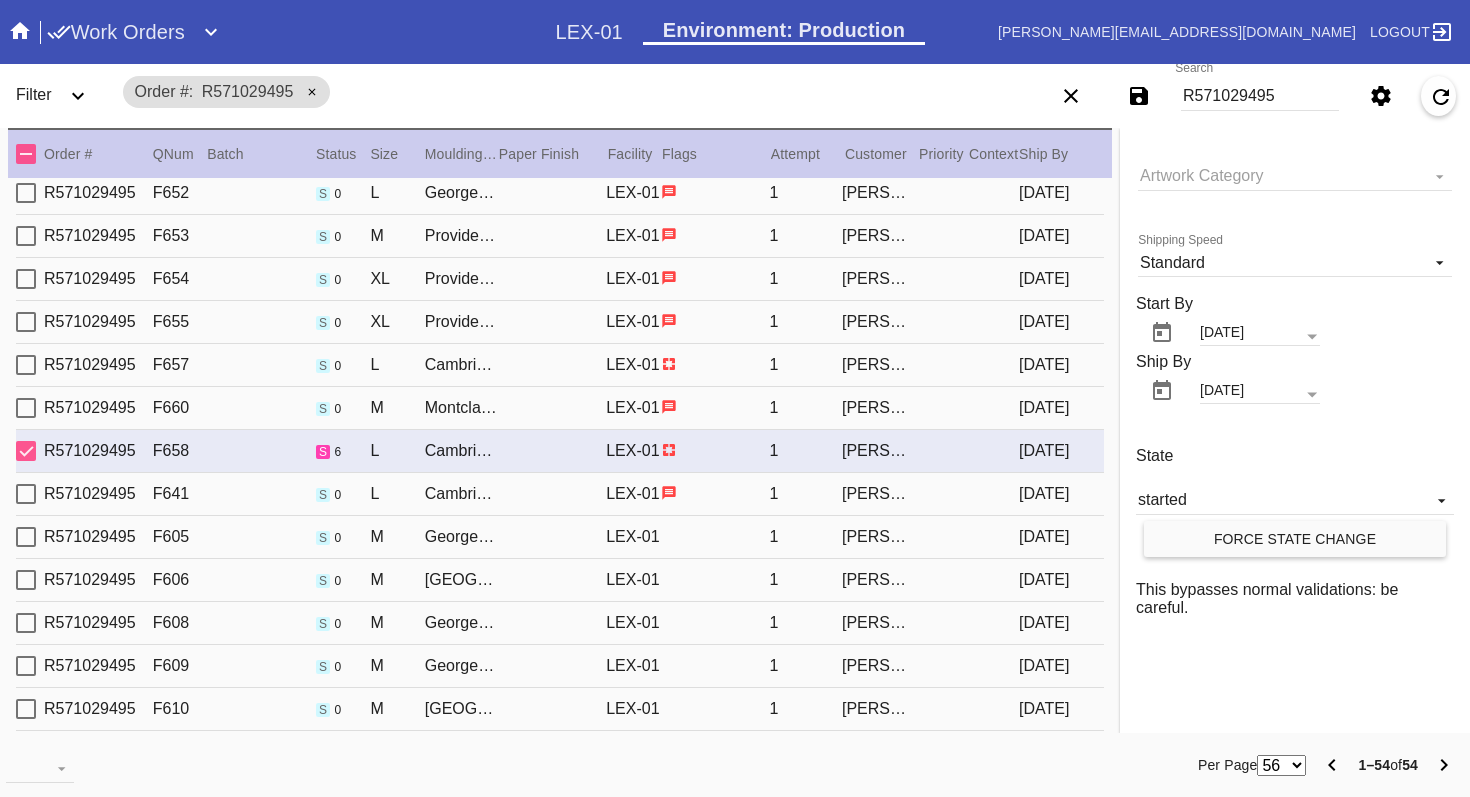 scroll, scrollTop: 1856, scrollLeft: 0, axis: vertical 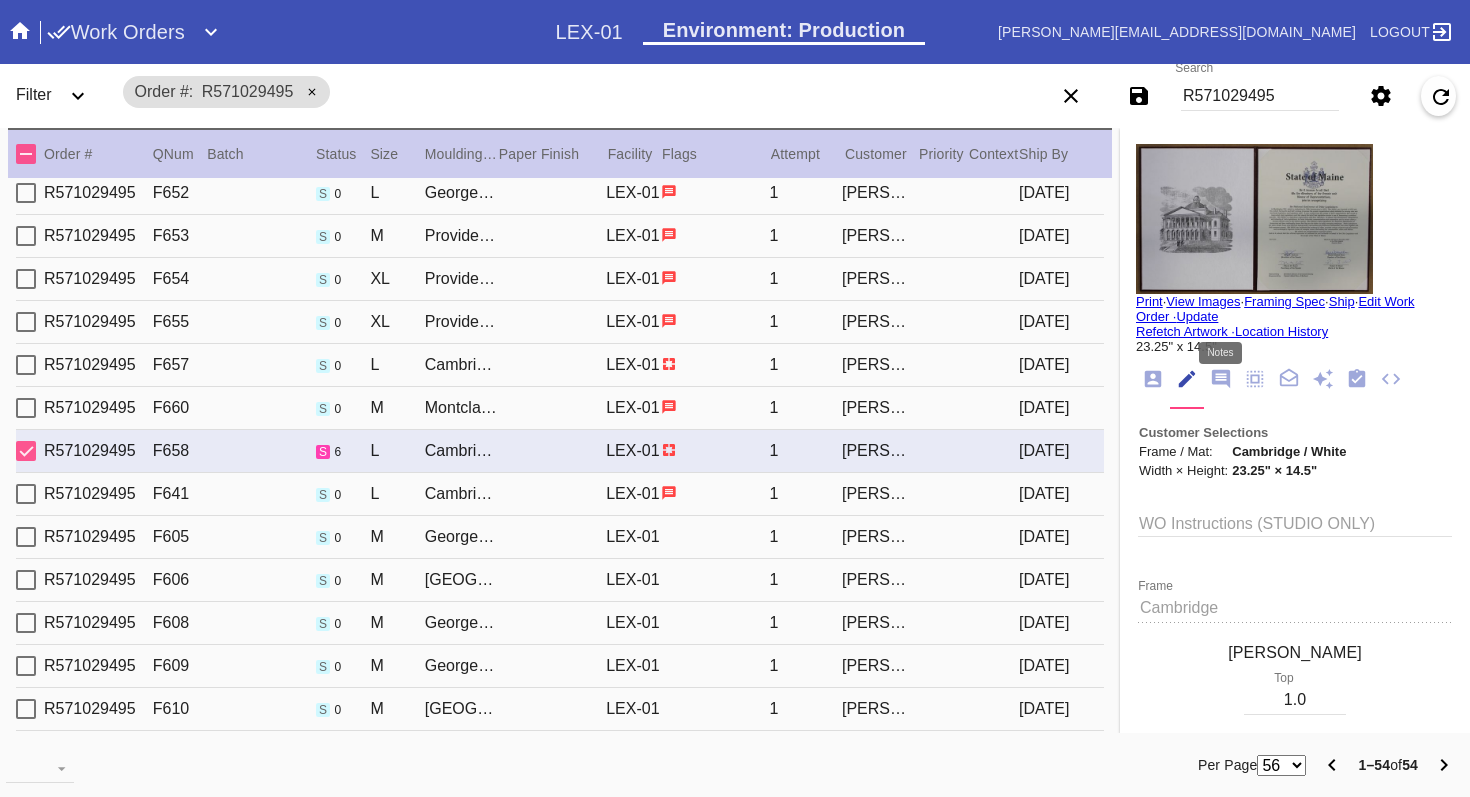 click 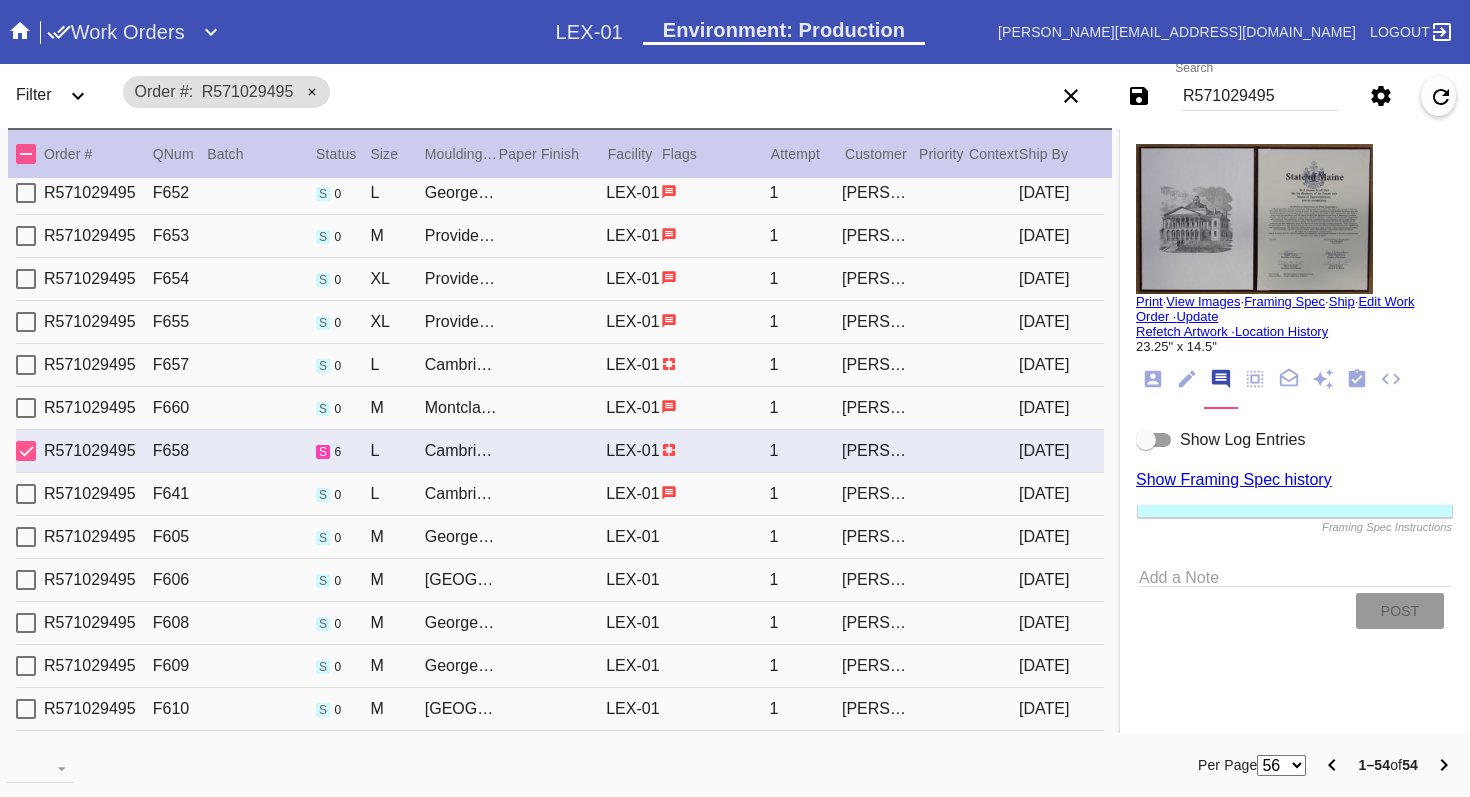 click at bounding box center [1146, 440] 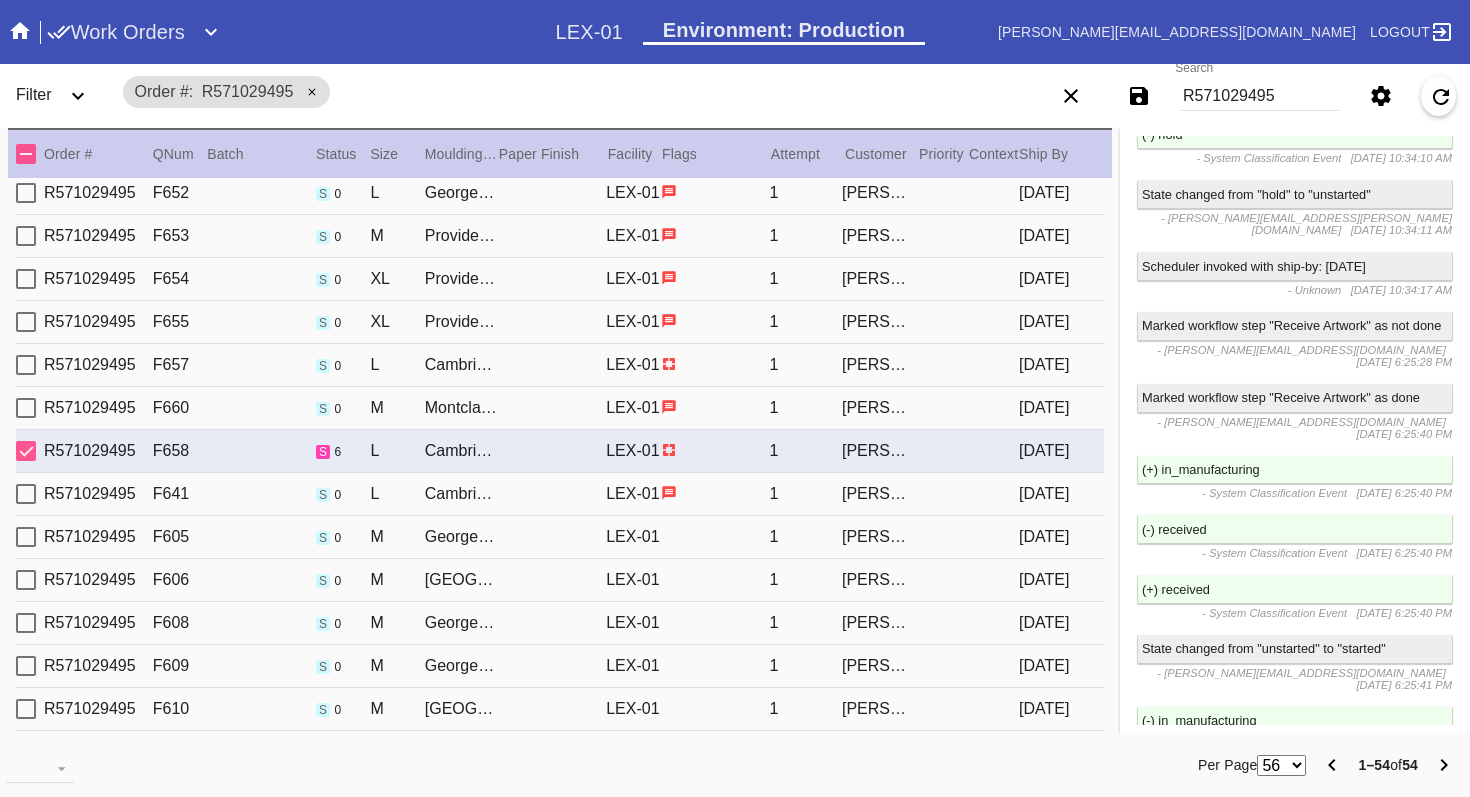 scroll, scrollTop: 5012, scrollLeft: 0, axis: vertical 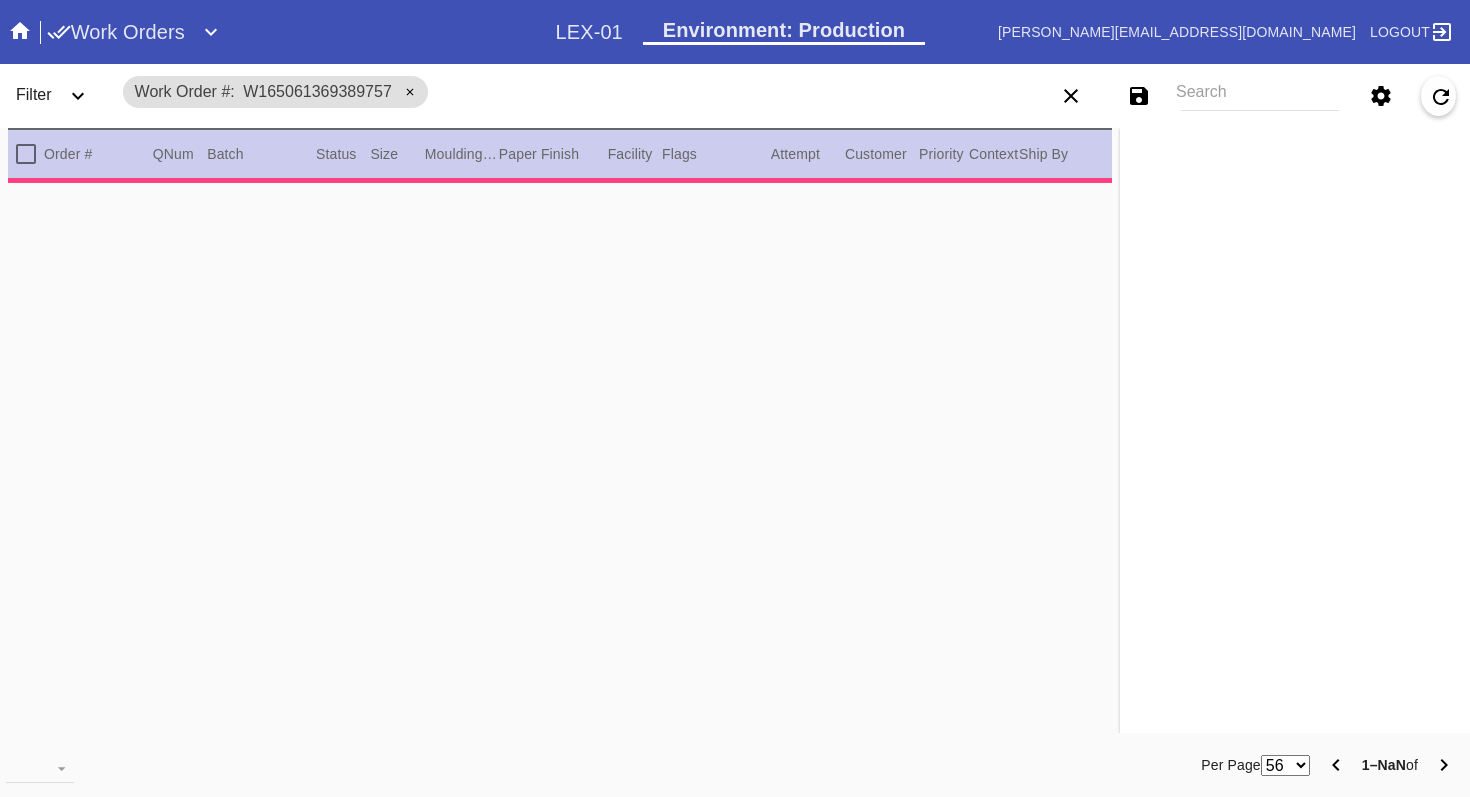 type on "1.5" 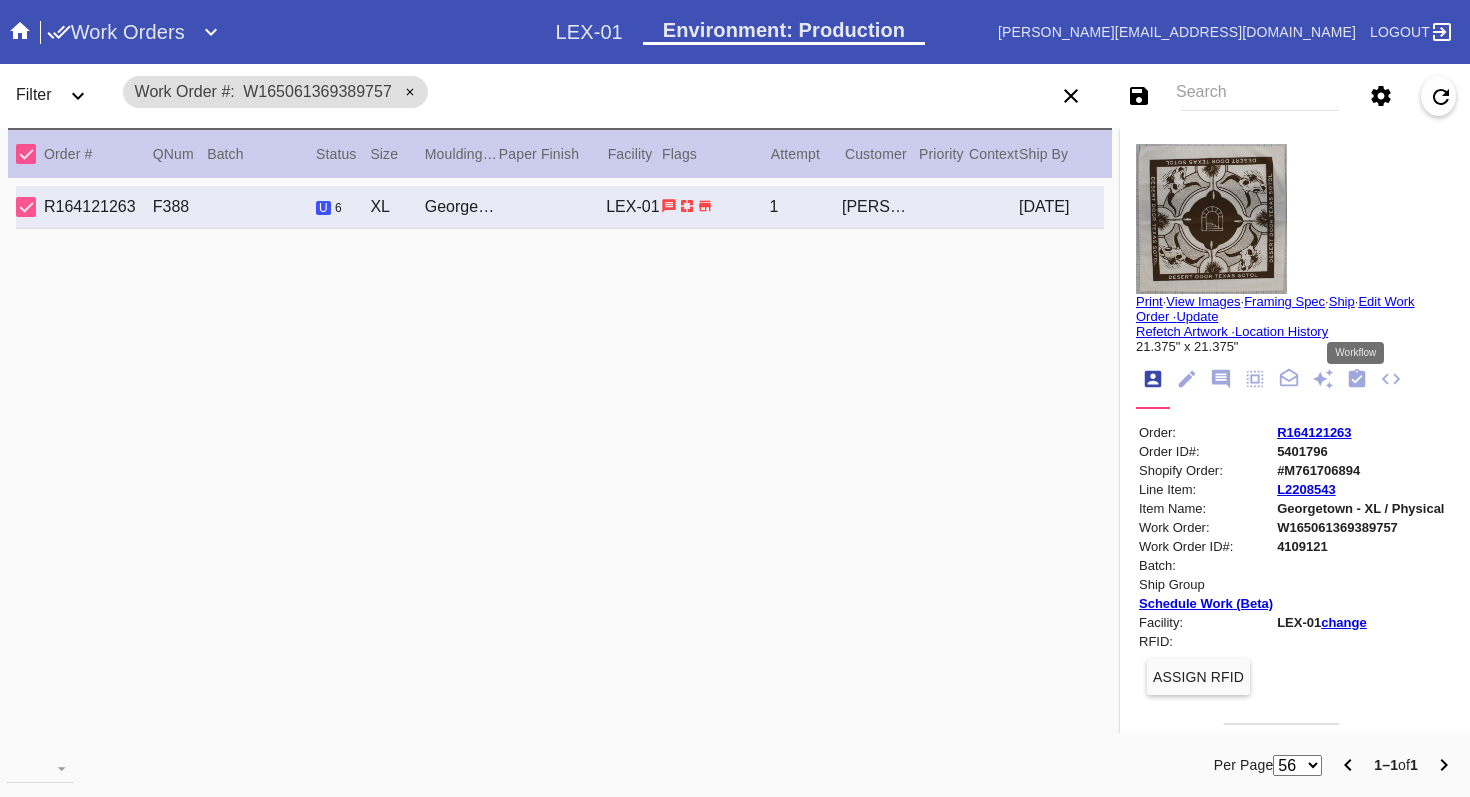 click 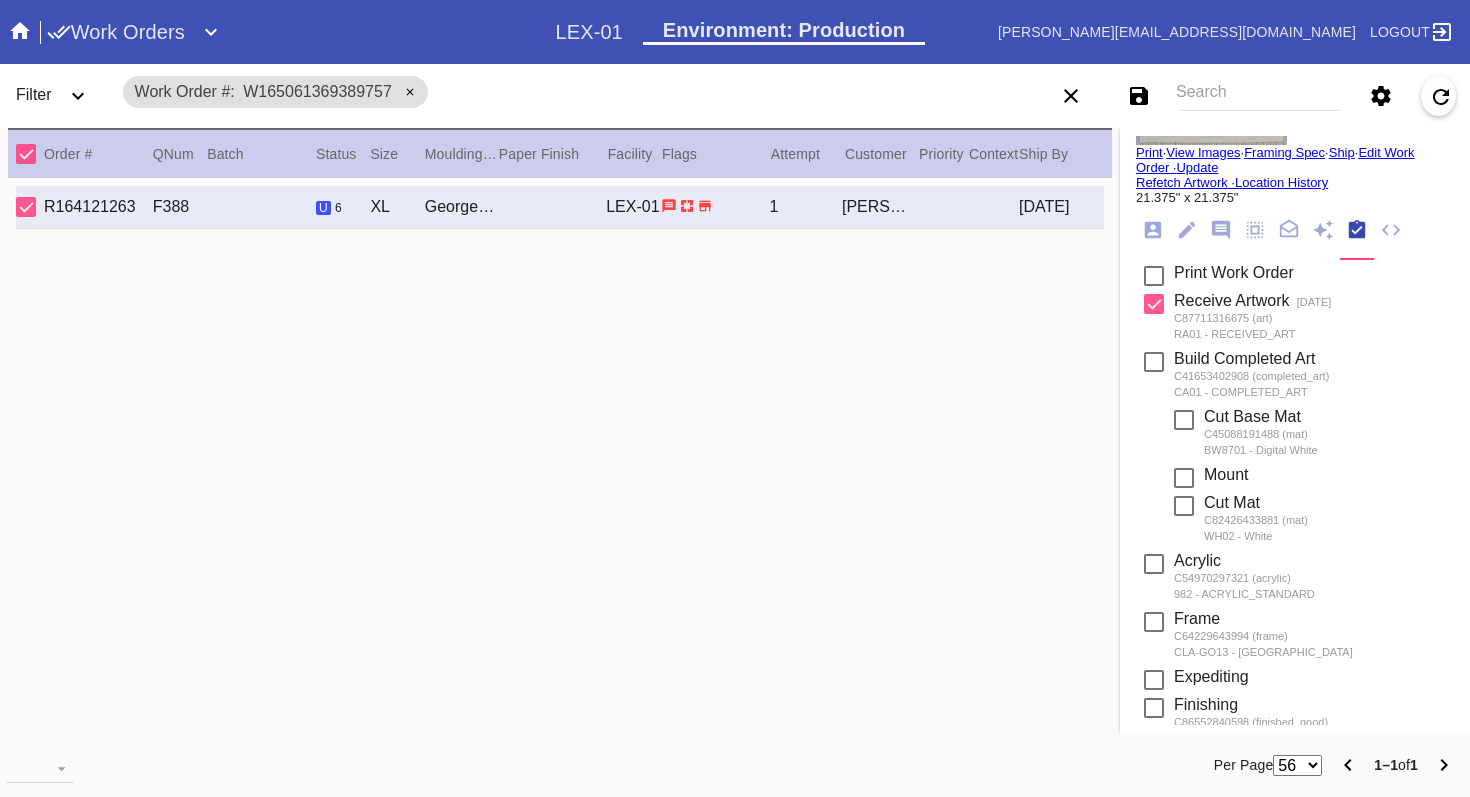 scroll, scrollTop: 327, scrollLeft: 0, axis: vertical 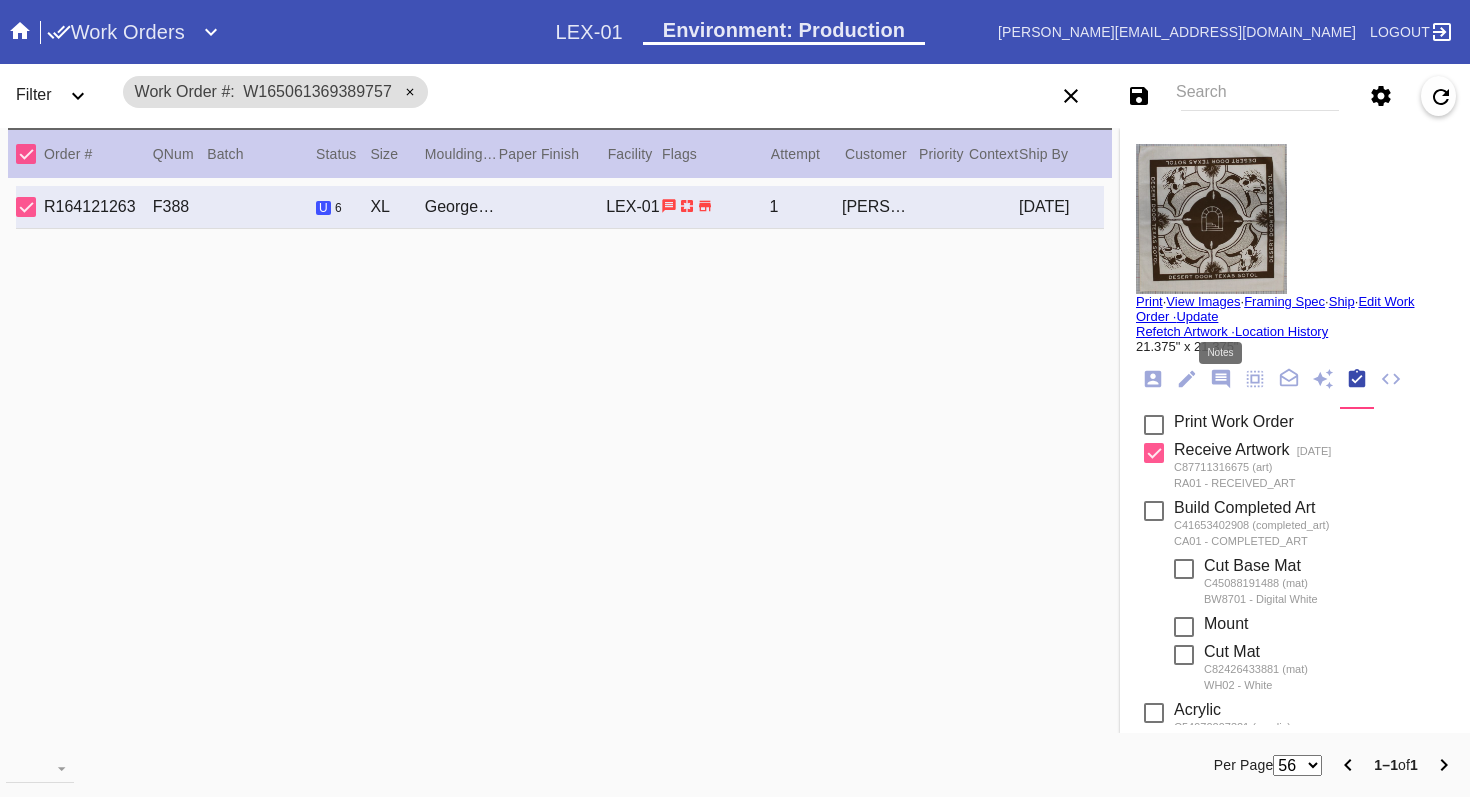 click 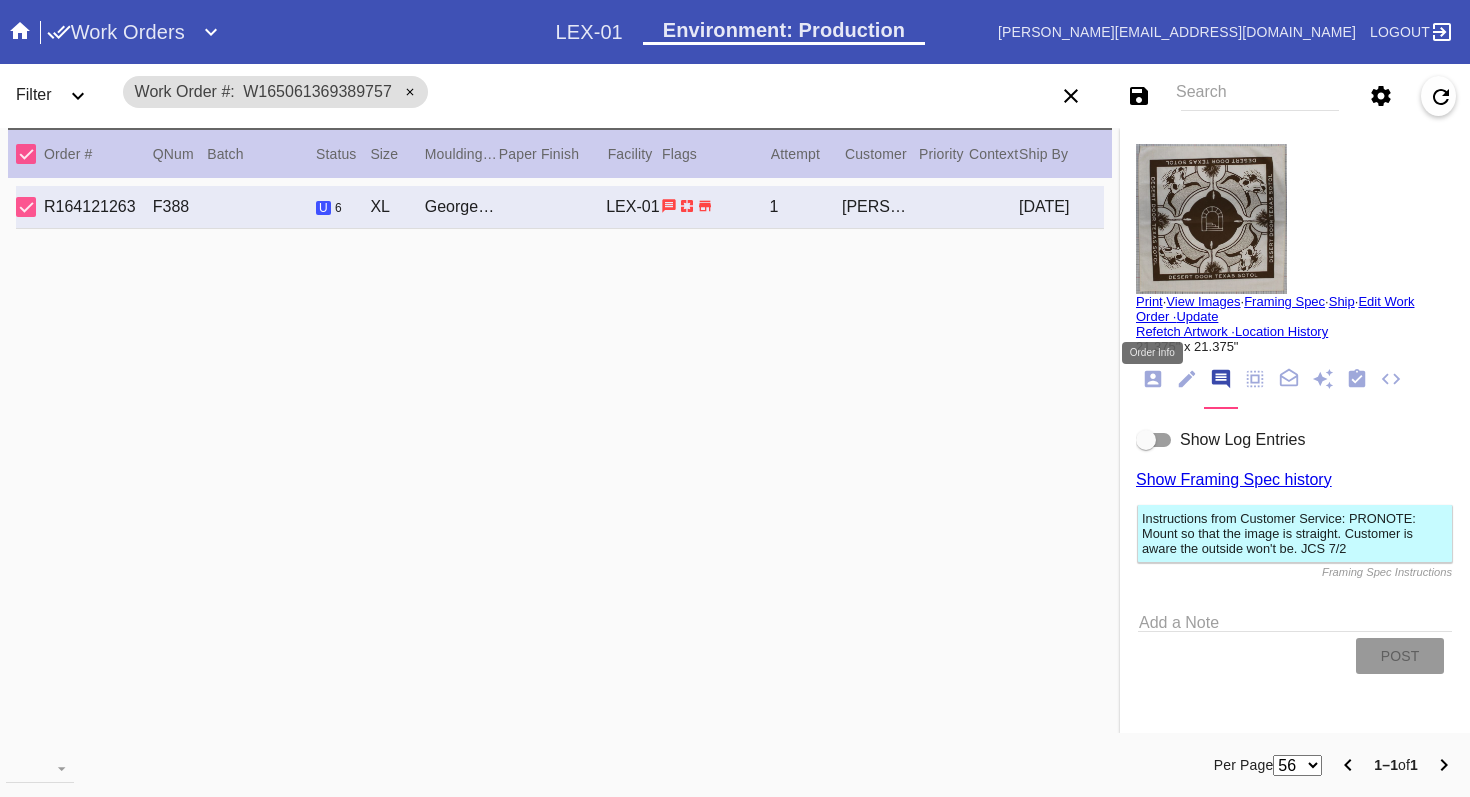 click 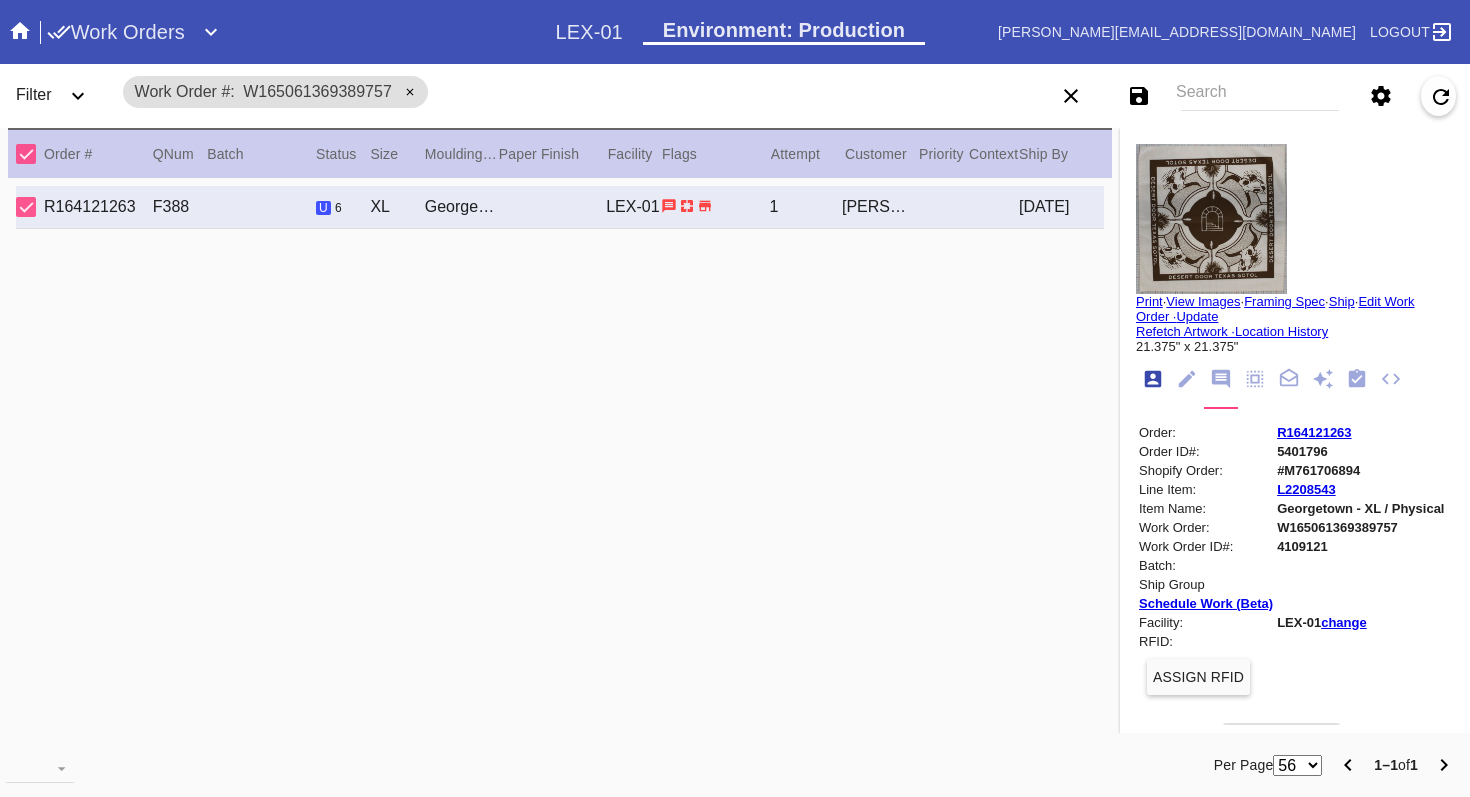 scroll, scrollTop: 24, scrollLeft: 0, axis: vertical 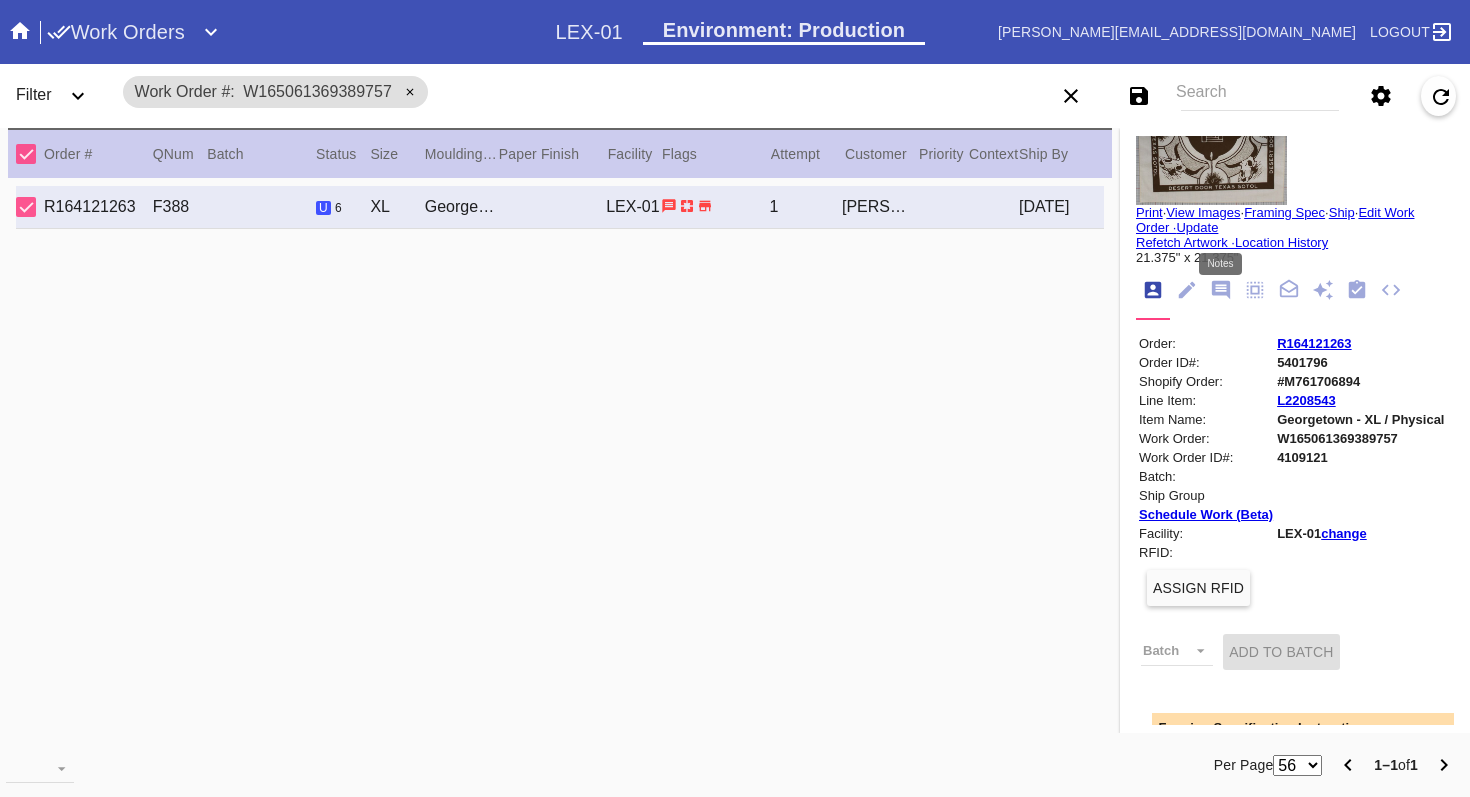 click 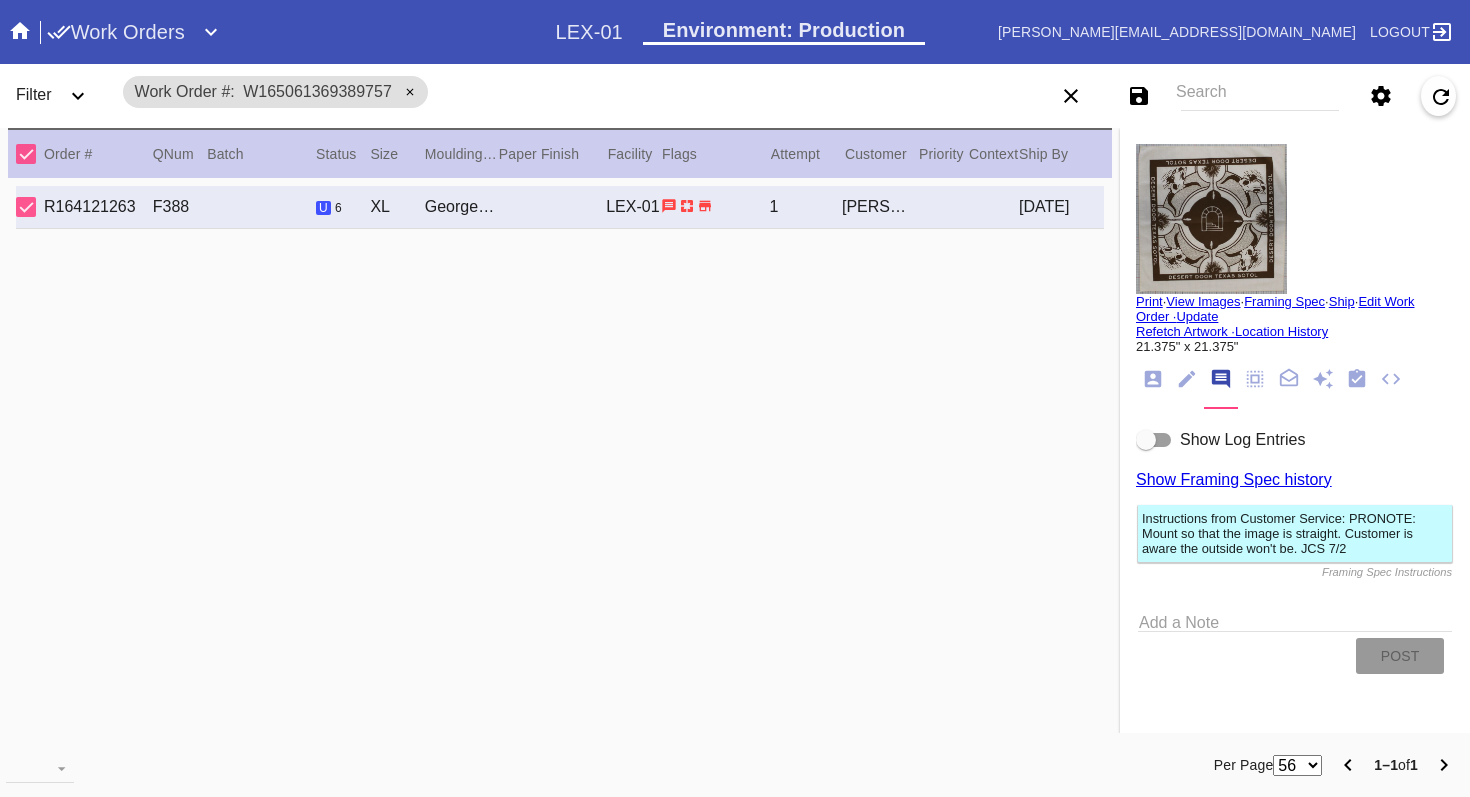 scroll, scrollTop: 0, scrollLeft: 0, axis: both 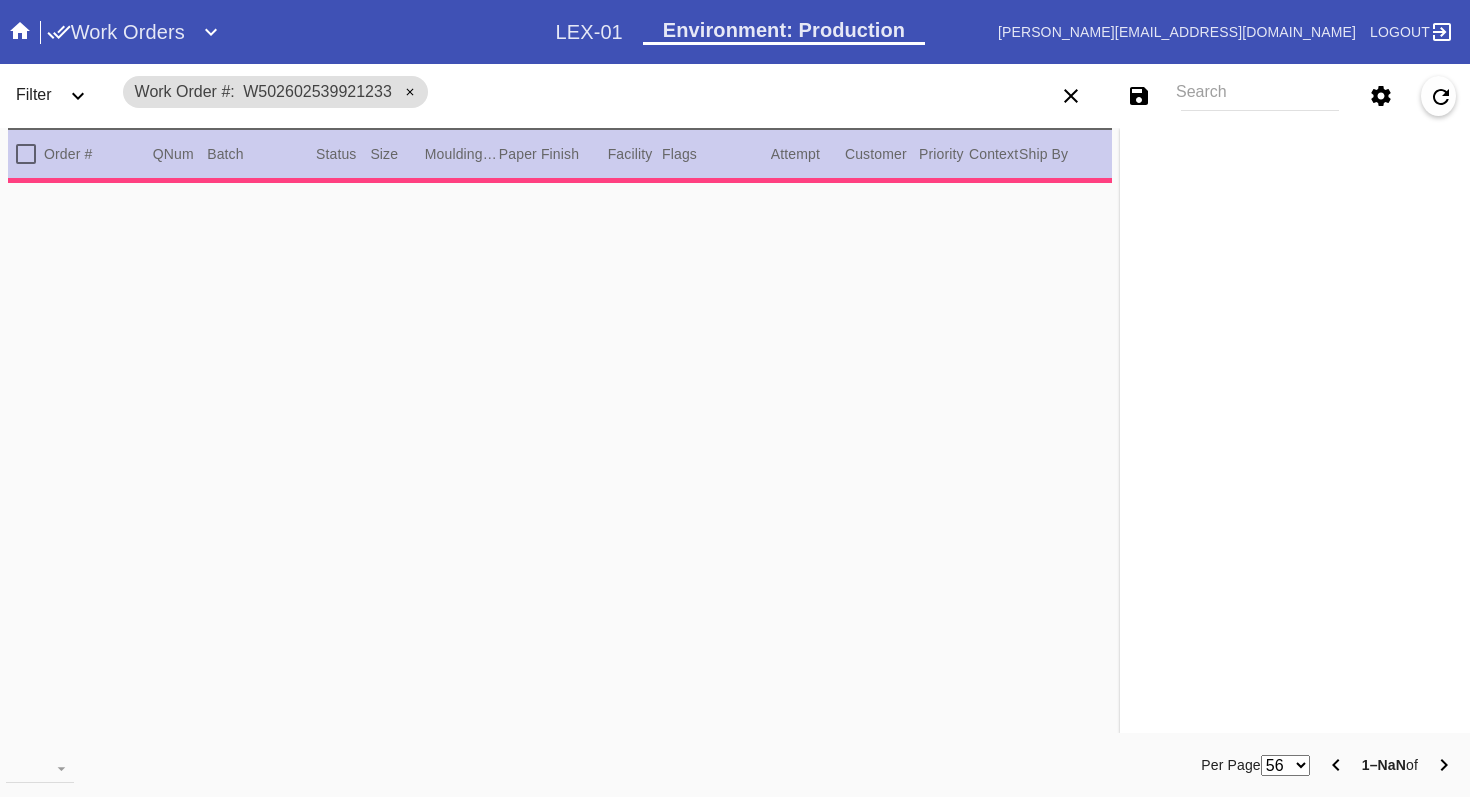 type on "3.5" 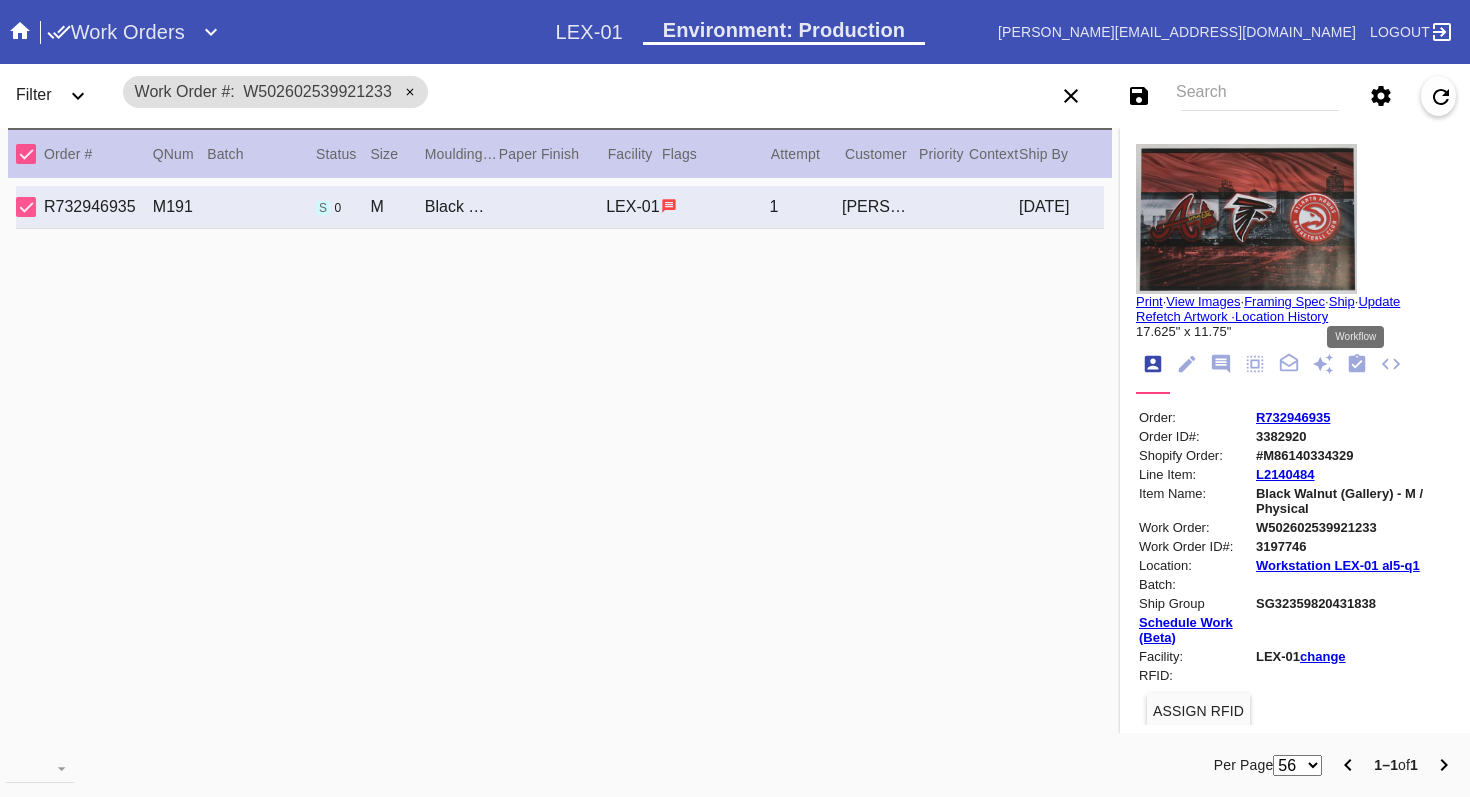 click 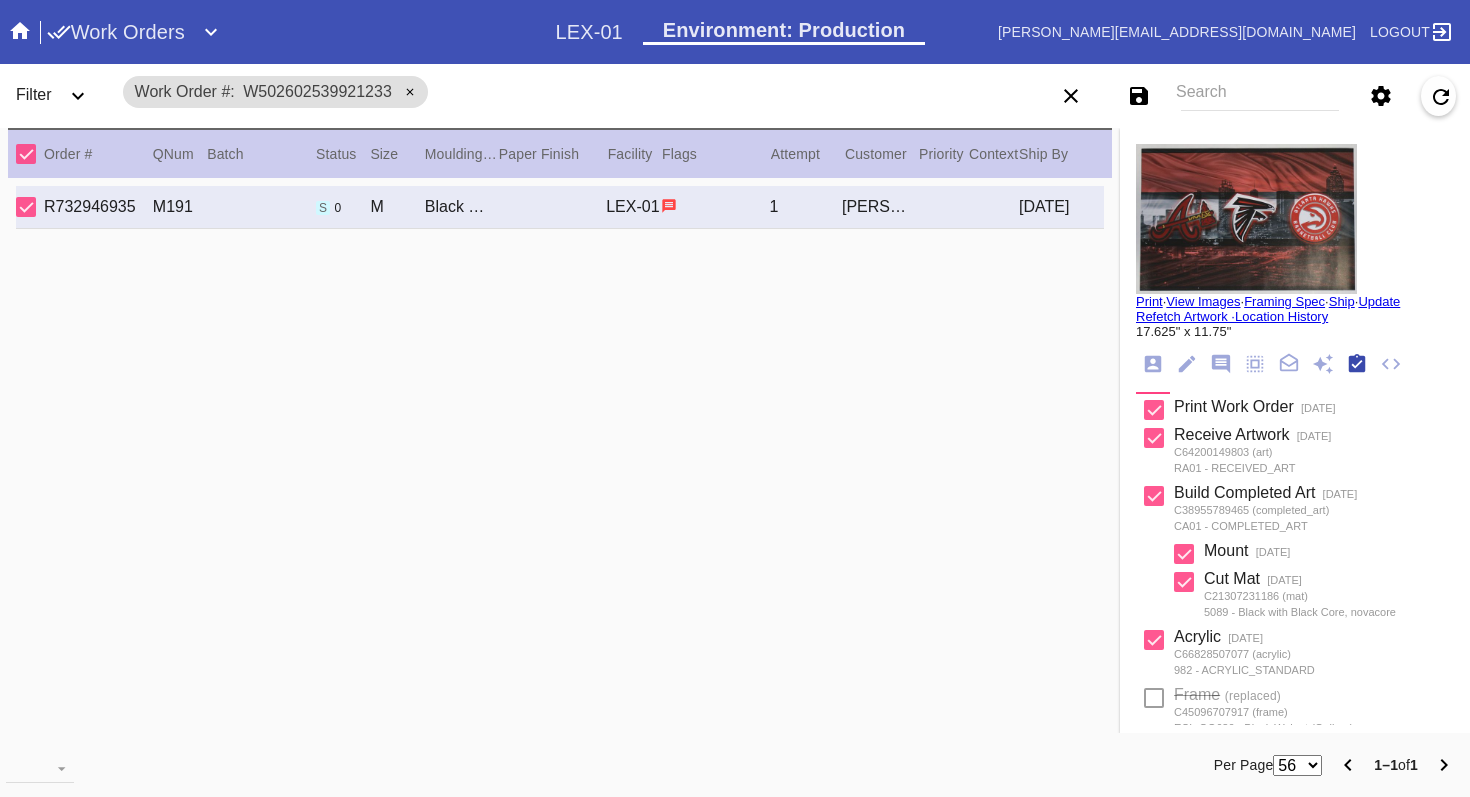 scroll, scrollTop: 320, scrollLeft: 0, axis: vertical 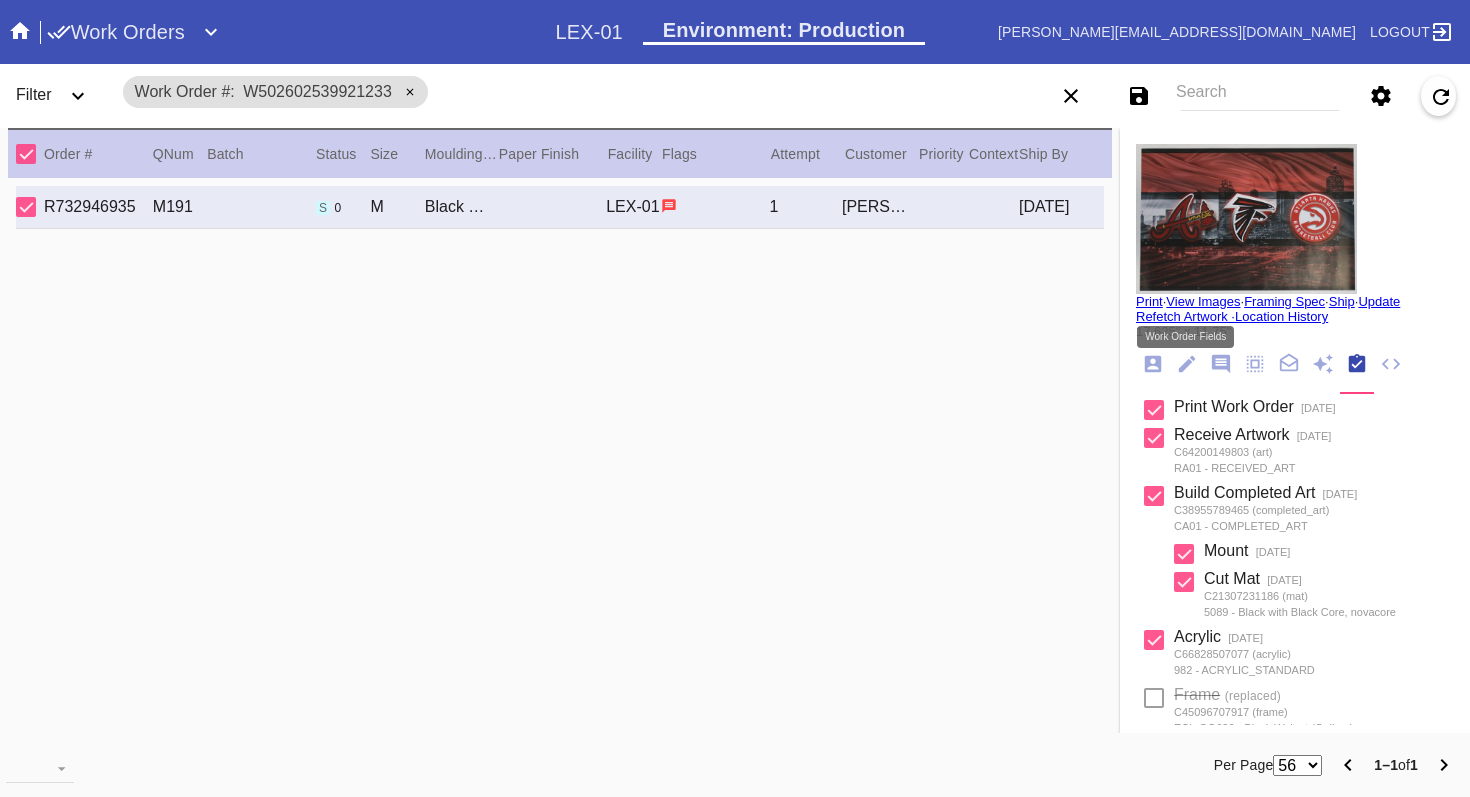 click 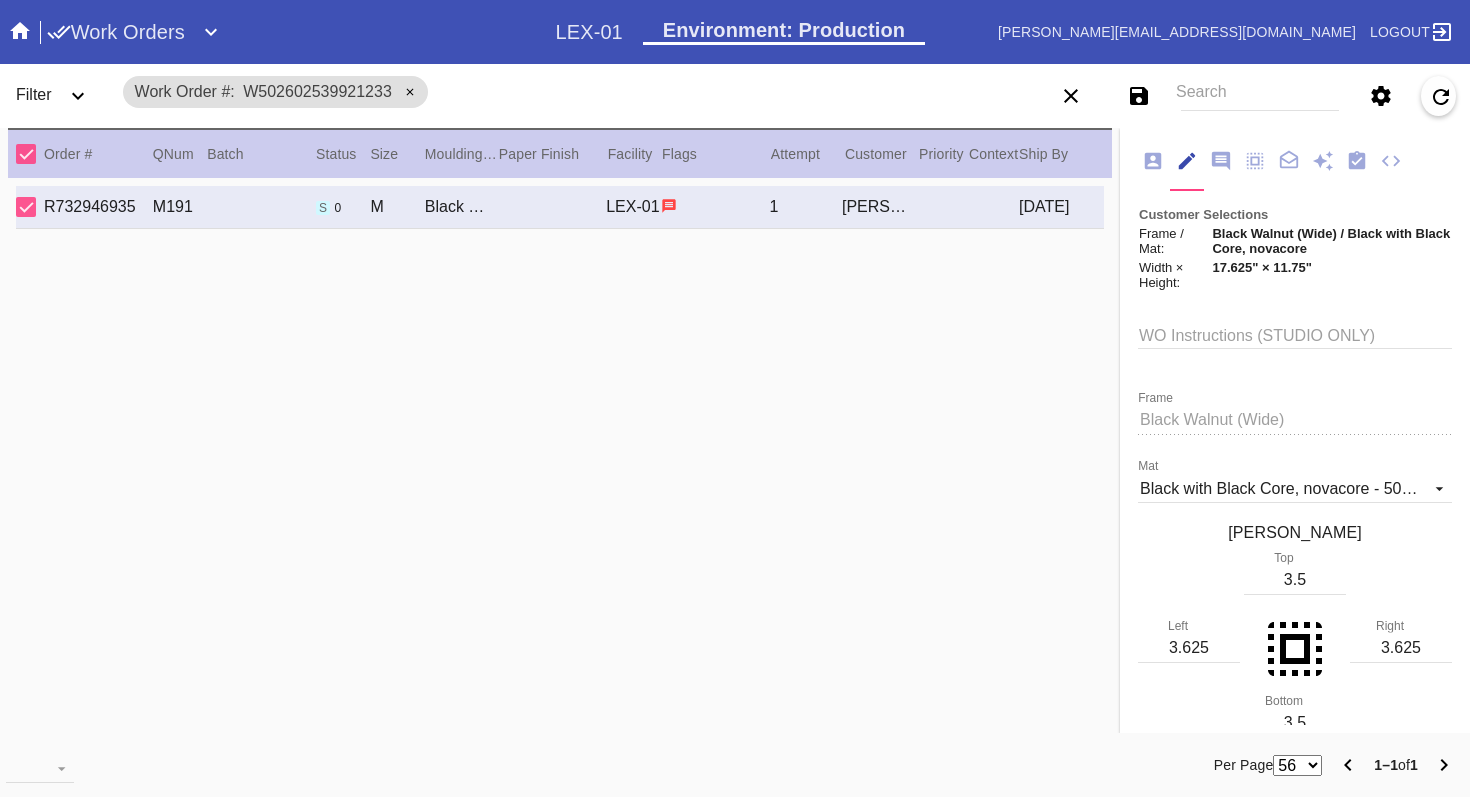 scroll, scrollTop: 224, scrollLeft: 0, axis: vertical 